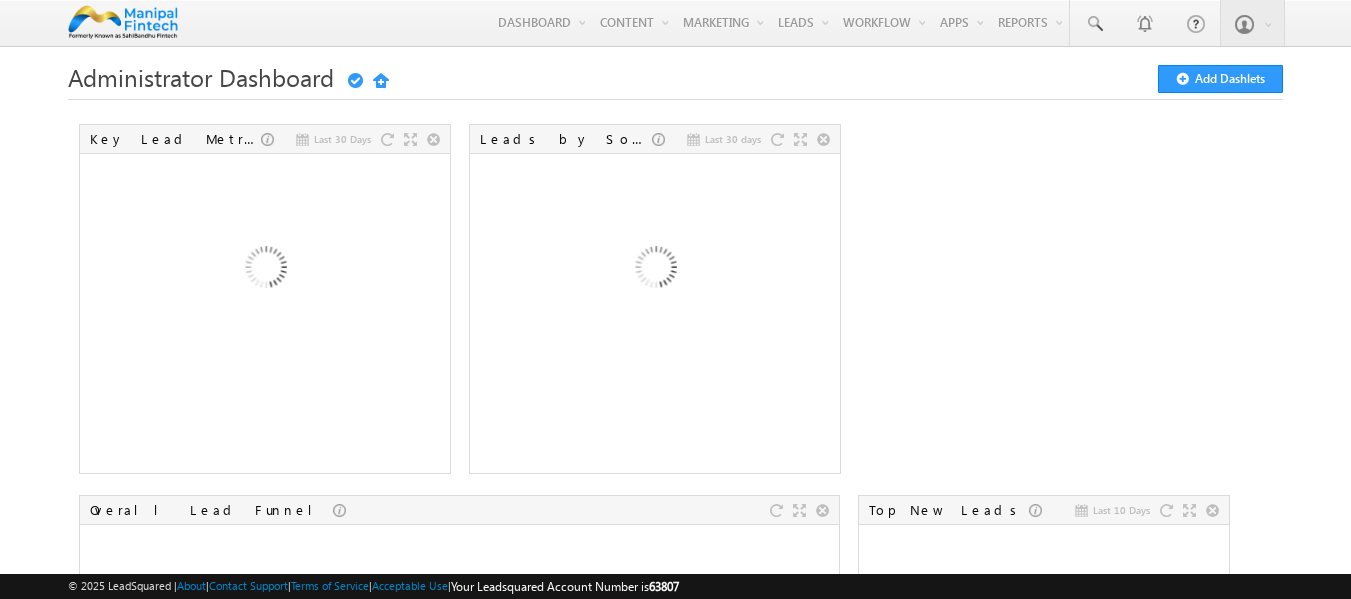 scroll, scrollTop: 0, scrollLeft: 0, axis: both 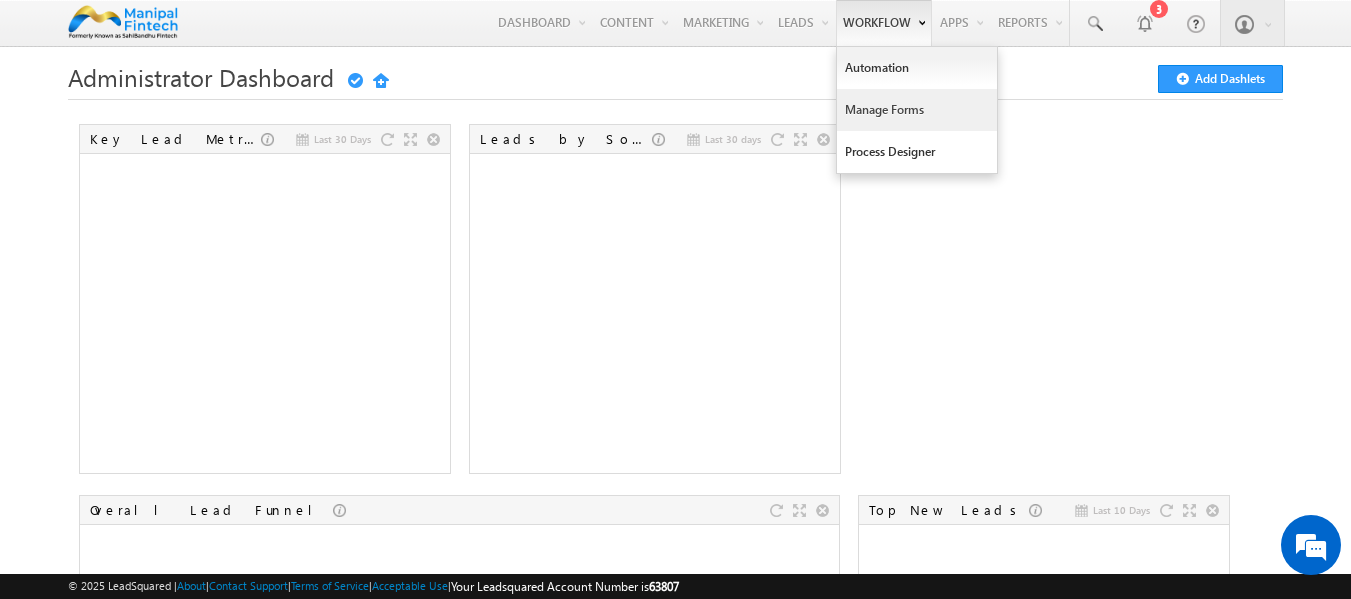 click on "Manage Forms" at bounding box center (917, 110) 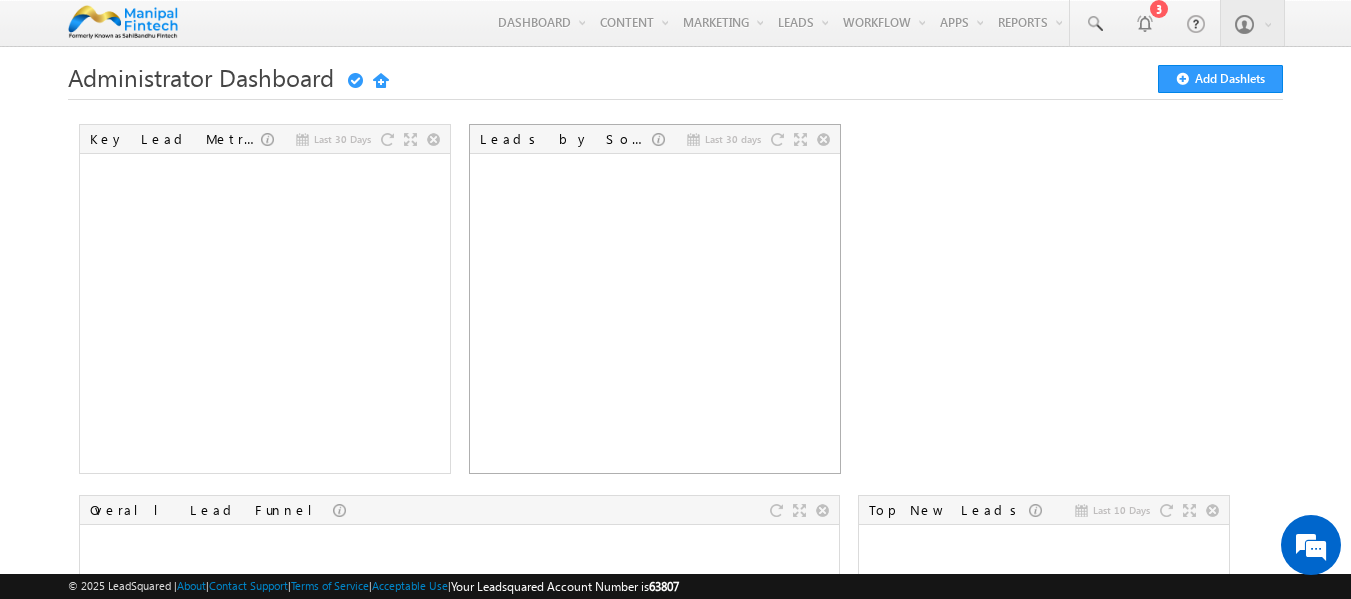 scroll, scrollTop: 0, scrollLeft: 0, axis: both 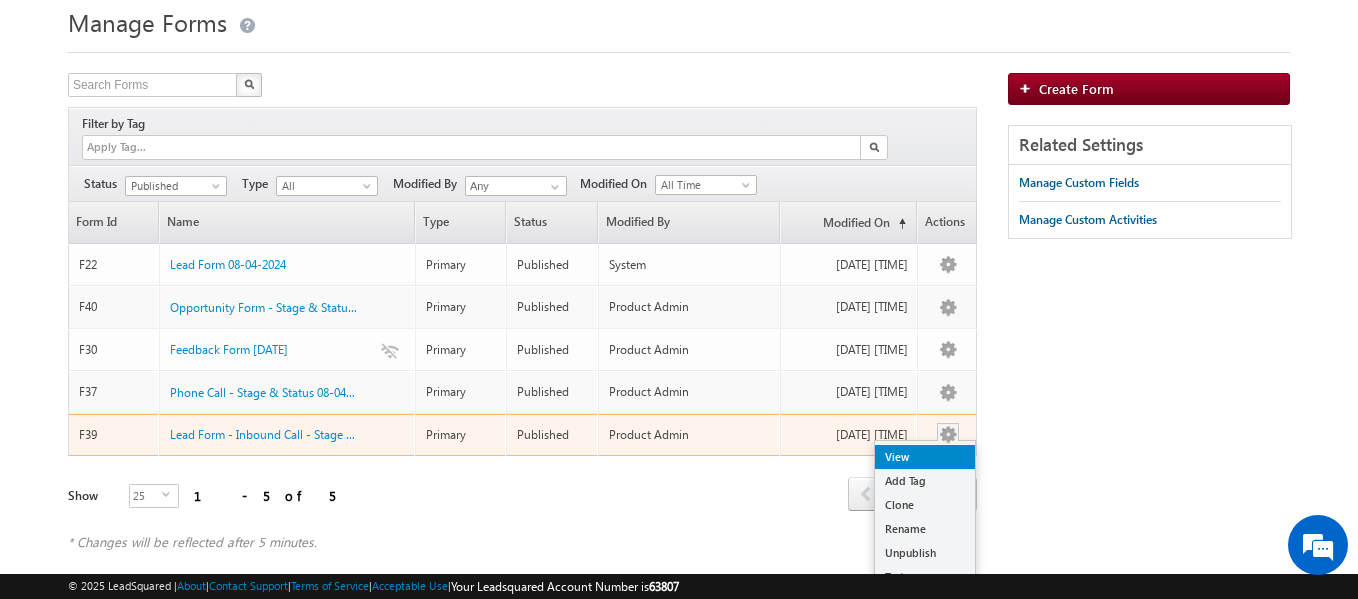 click on "View" at bounding box center (925, 457) 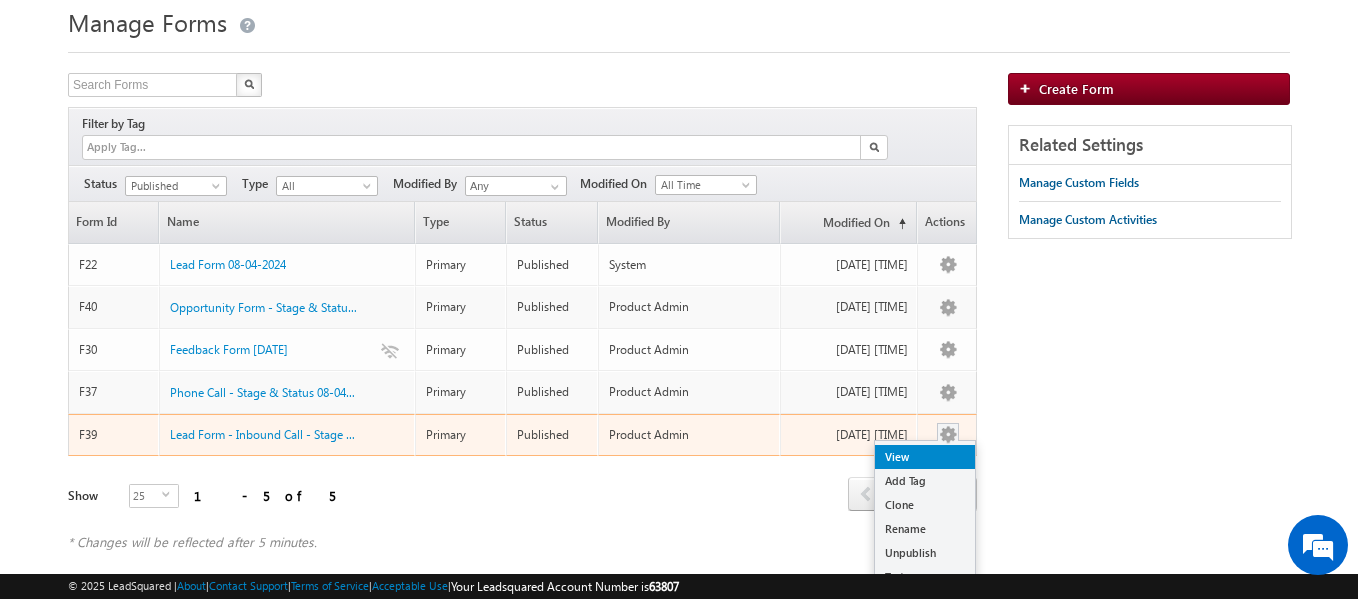 scroll, scrollTop: 0, scrollLeft: 0, axis: both 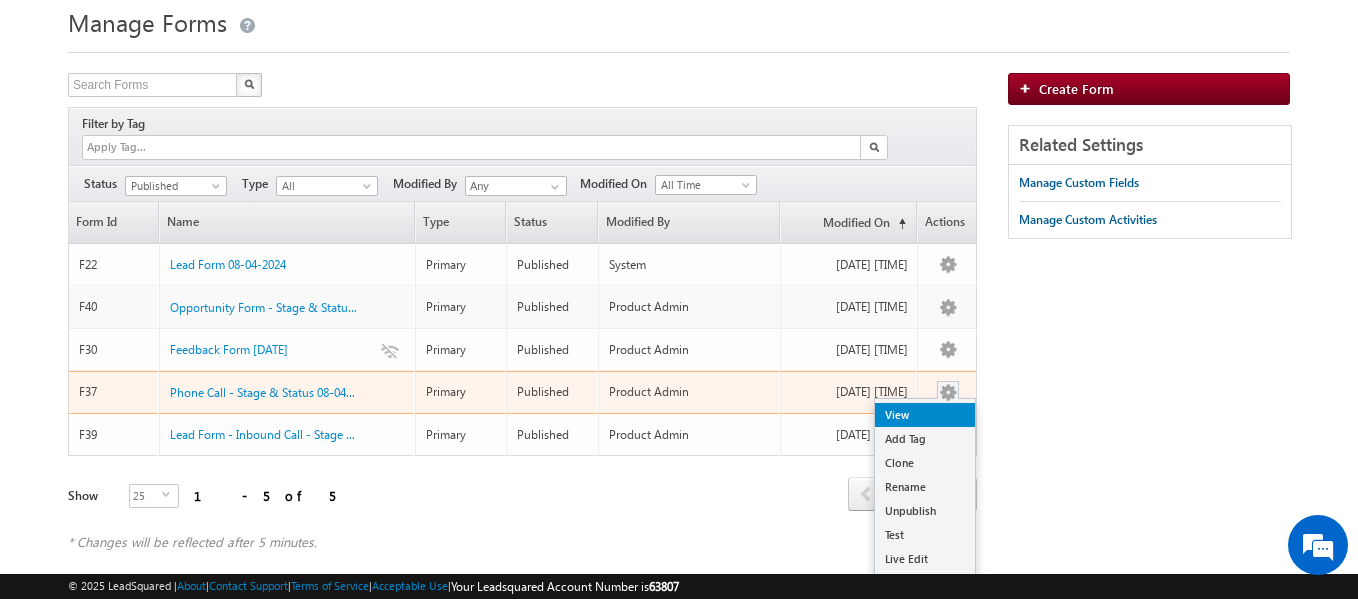 click on "View" at bounding box center [925, 415] 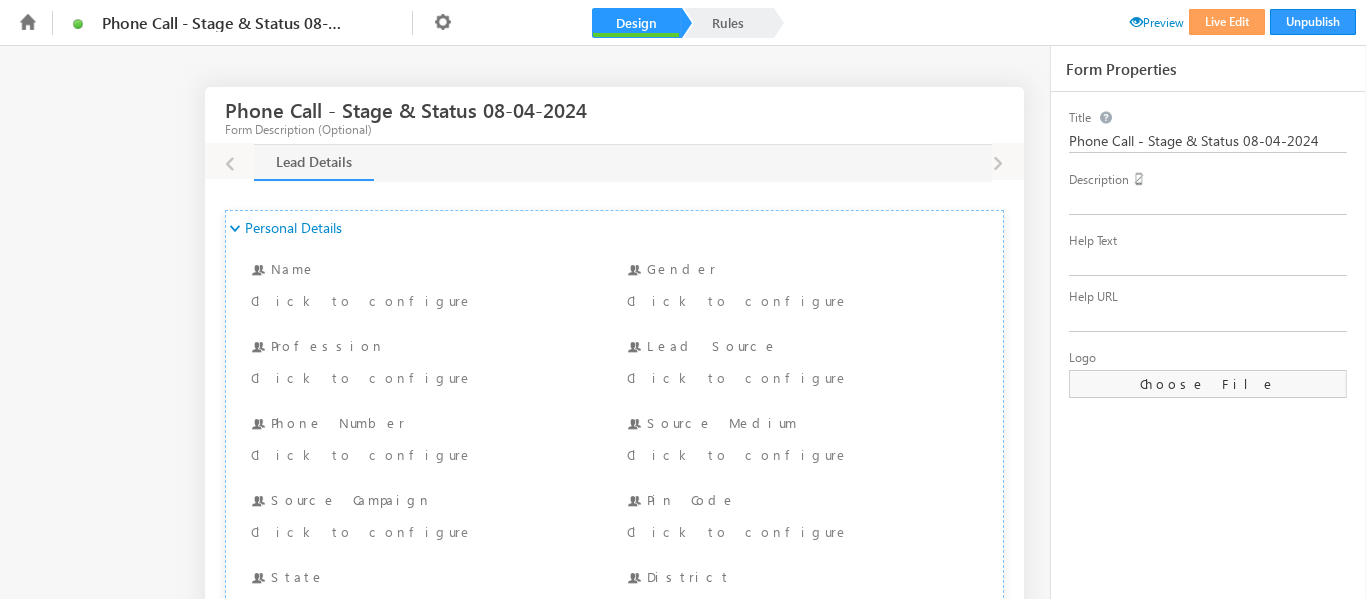 scroll, scrollTop: 0, scrollLeft: 0, axis: both 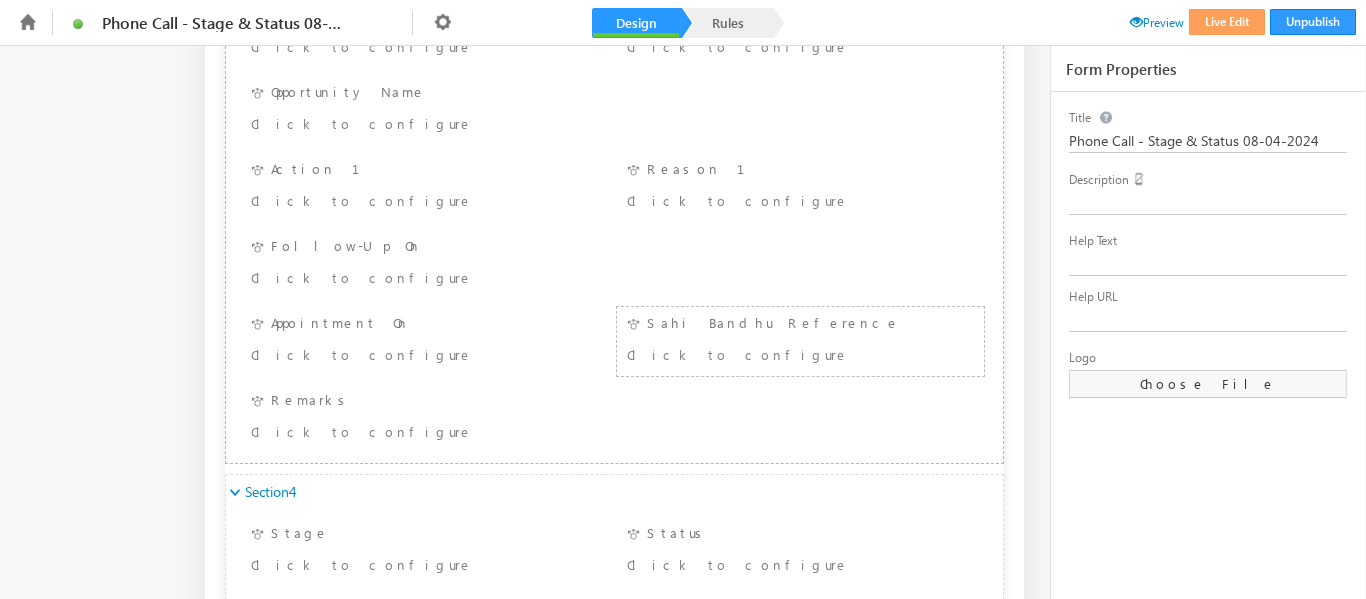 click on "Click to configure" at bounding box center [769, 354] 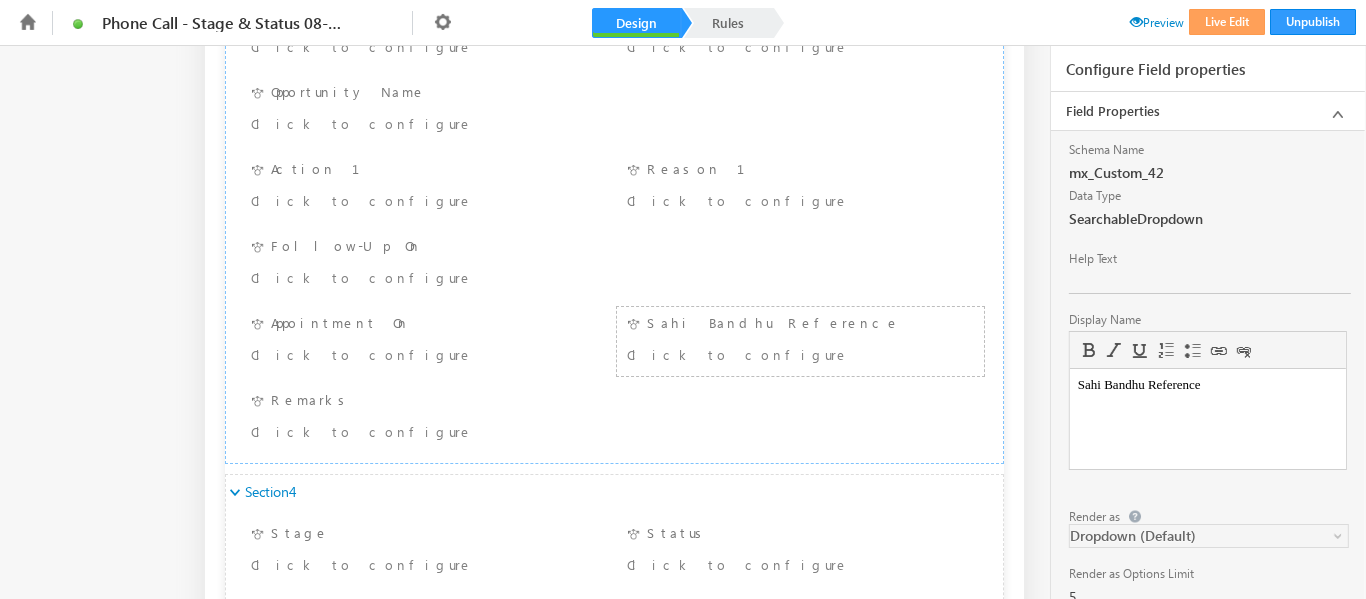 scroll, scrollTop: 0, scrollLeft: 0, axis: both 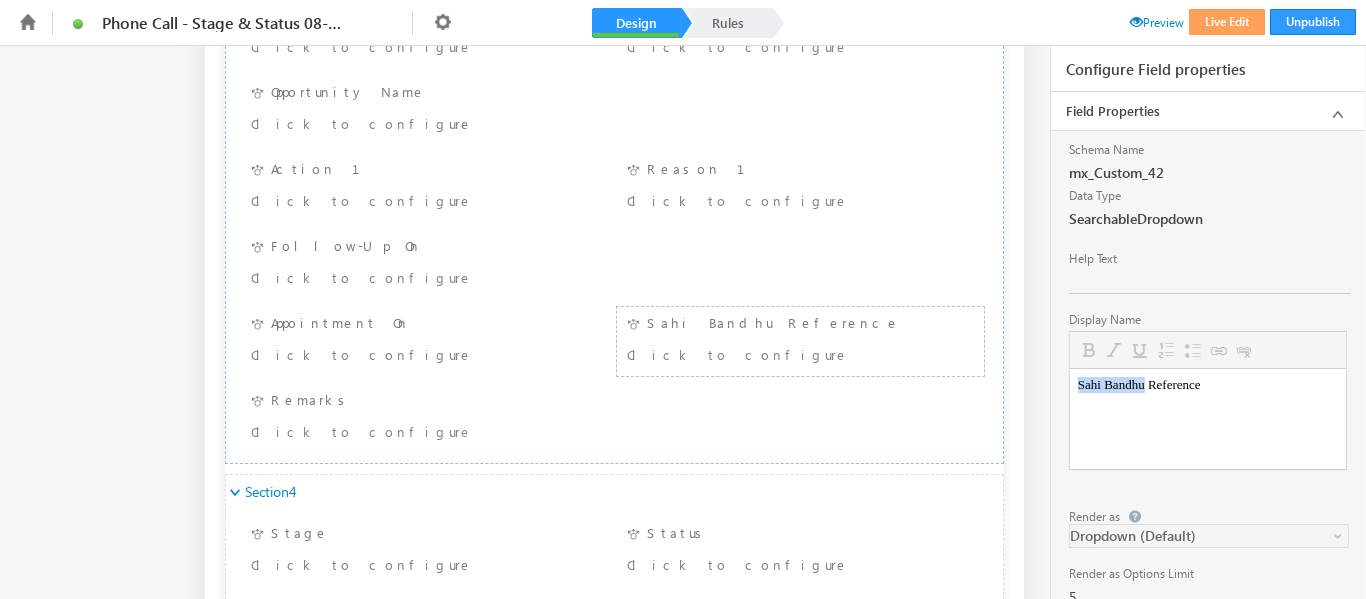 drag, startPoint x: 1149, startPoint y: 389, endPoint x: 1044, endPoint y: 385, distance: 105.076164 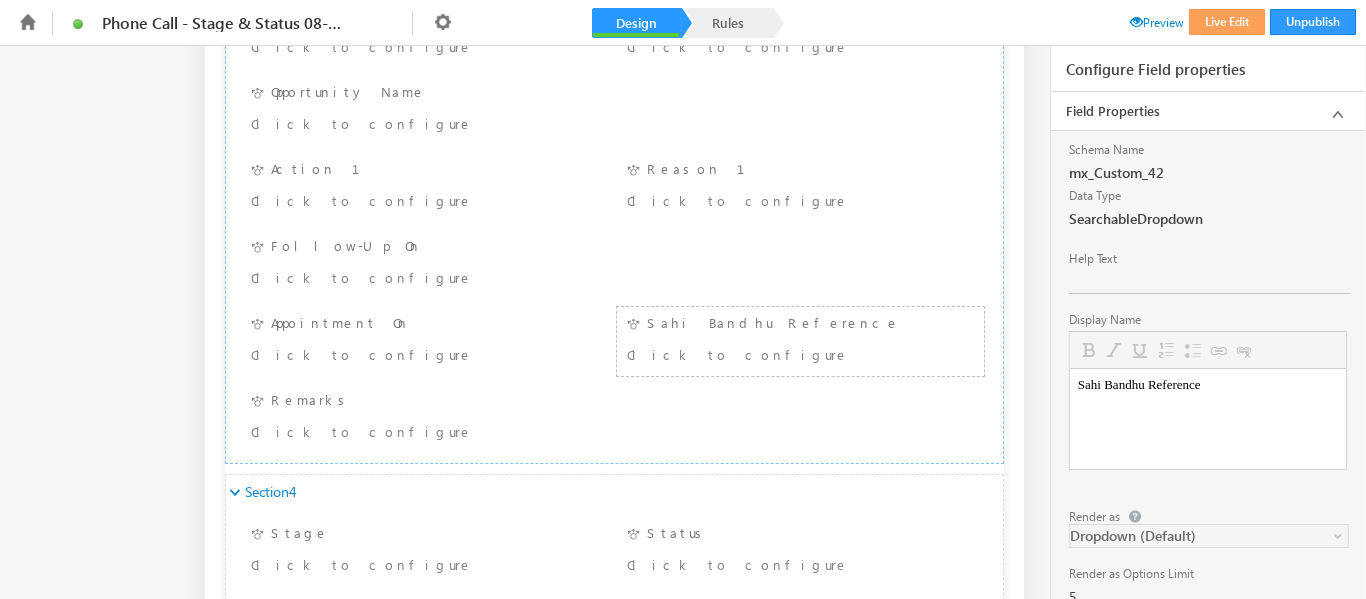 click on "Sahi Bandhu Reference" at bounding box center [1207, 385] 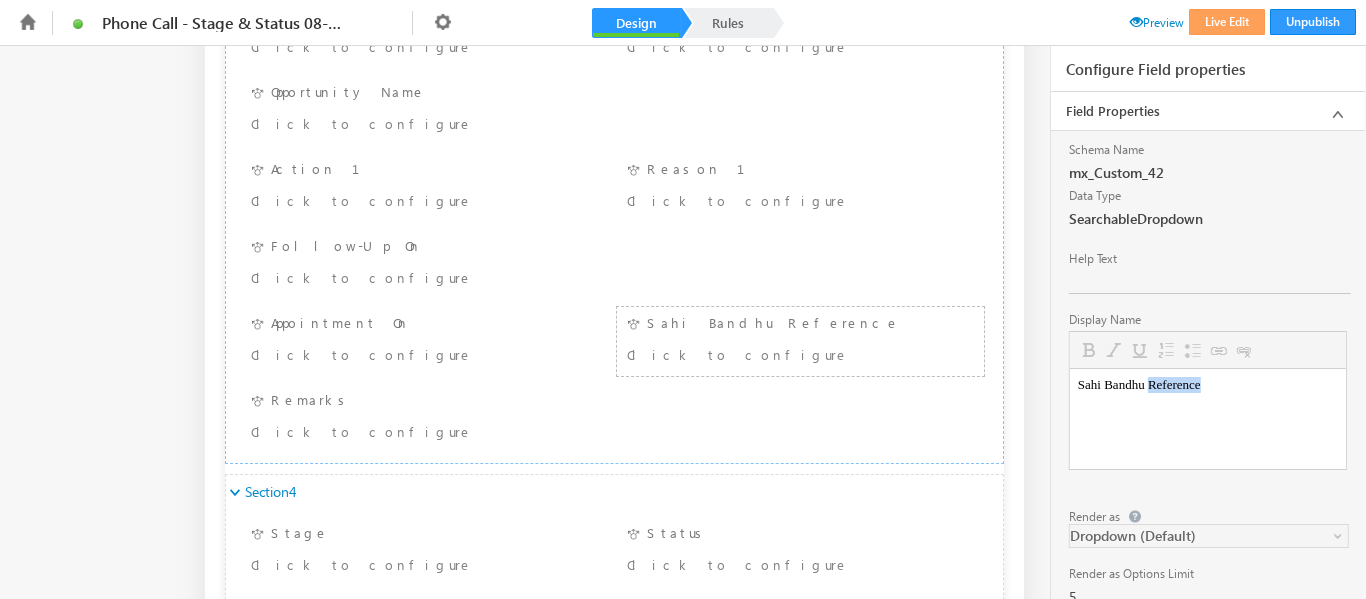 click on "Sahi Bandhu Reference" at bounding box center [1207, 385] 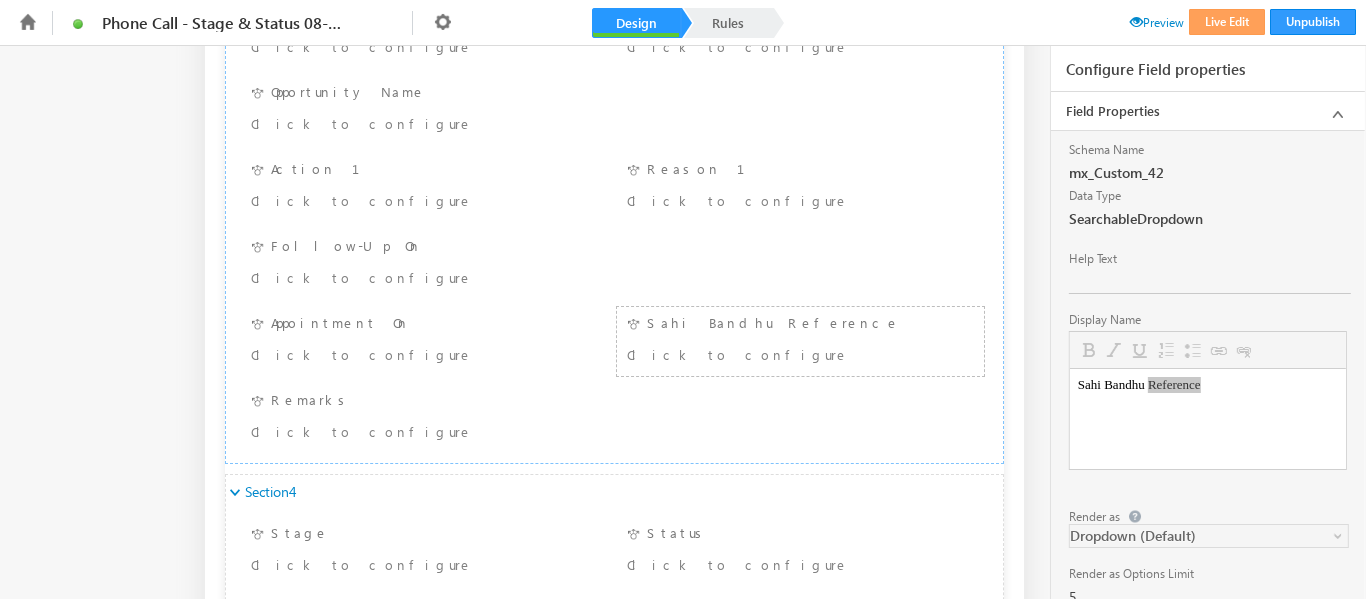 click on "Click to configure" at bounding box center (769, 354) 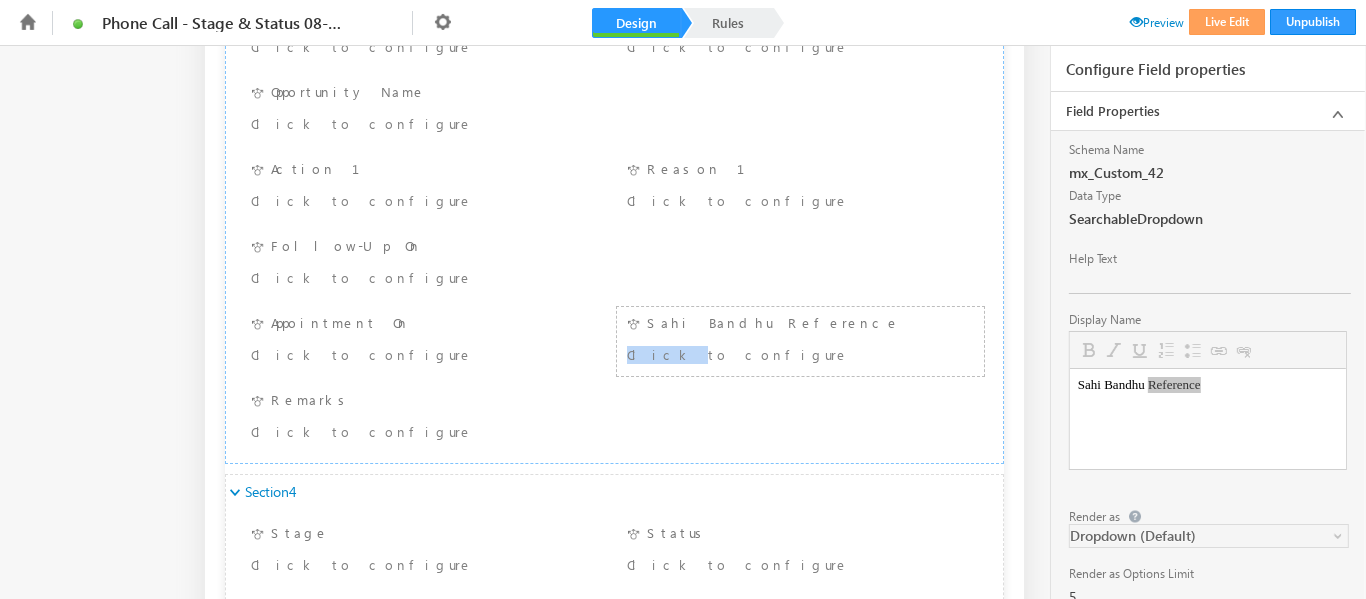 click on "Click to configure" at bounding box center [769, 354] 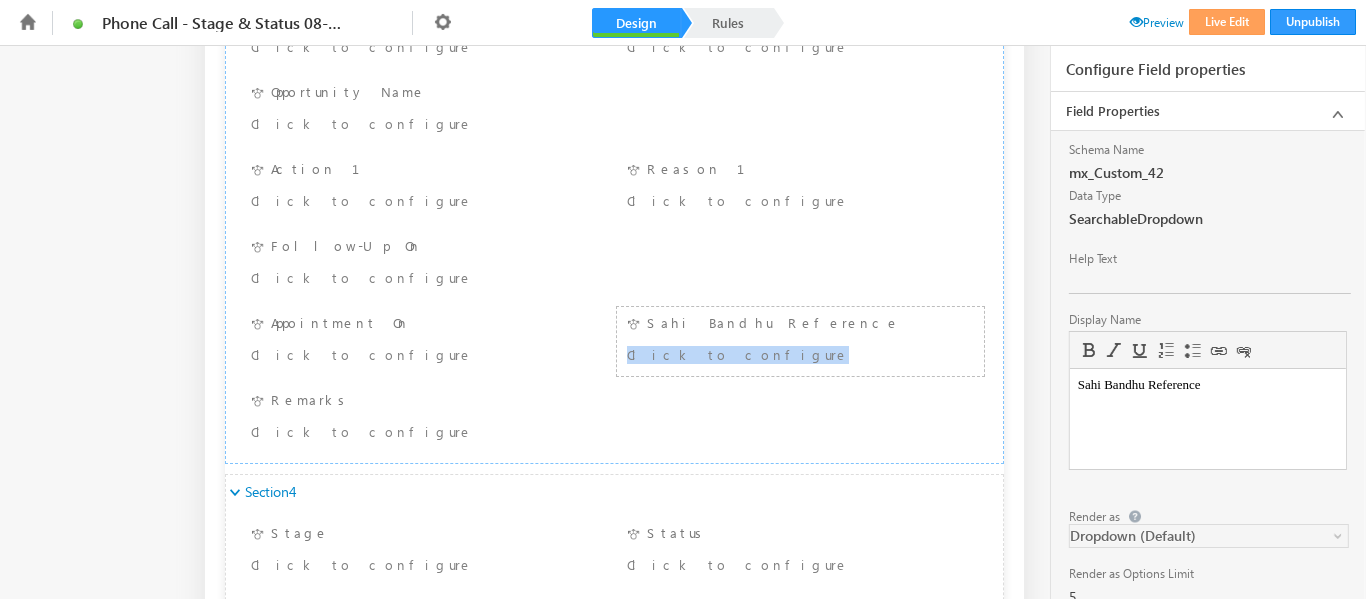 scroll, scrollTop: 0, scrollLeft: 0, axis: both 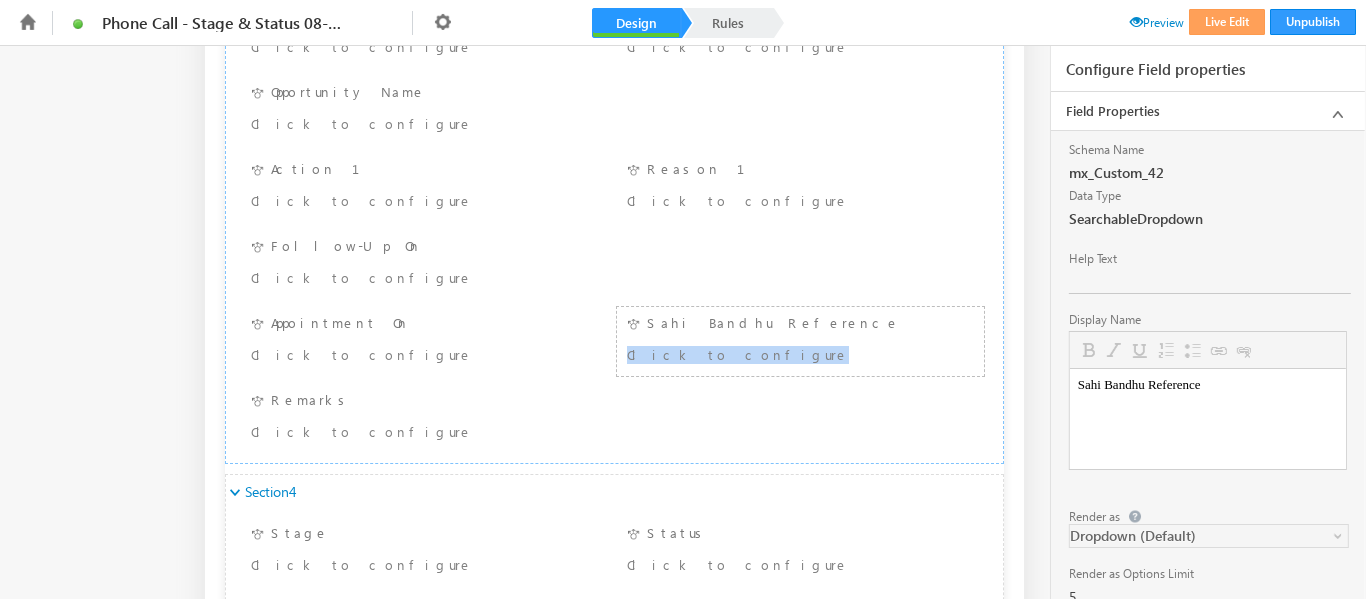 click on "Sahi Bandhu Reference" at bounding box center [1207, 385] 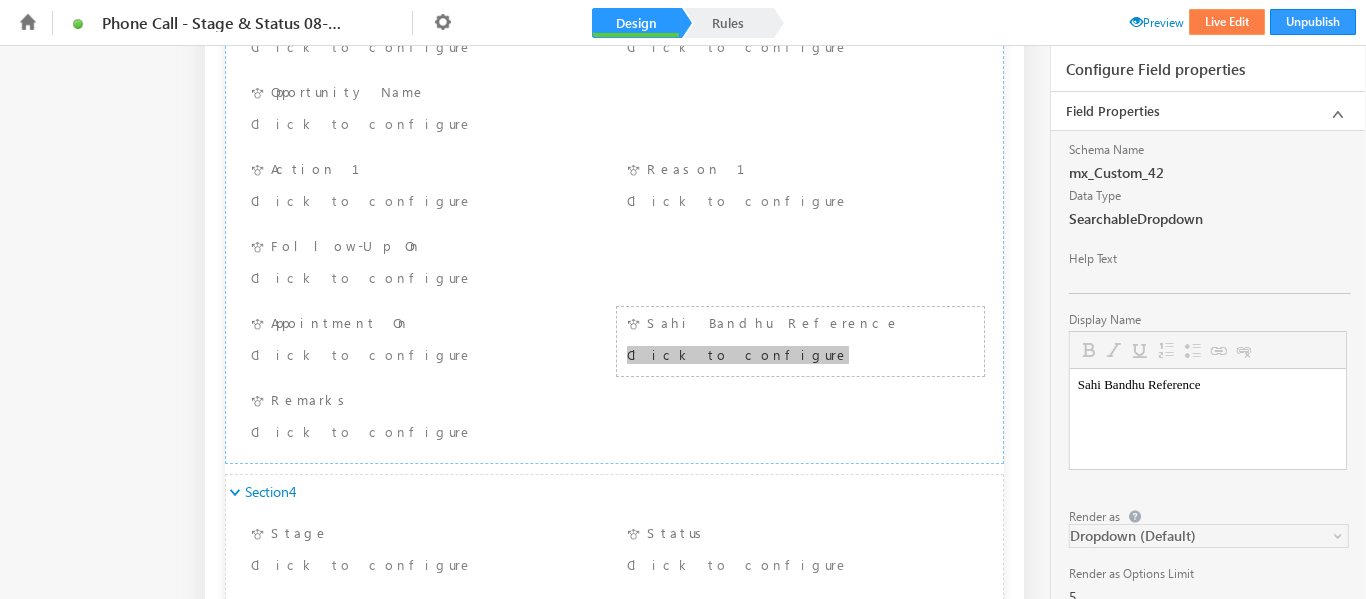 click on "Live Edit" at bounding box center [1227, 22] 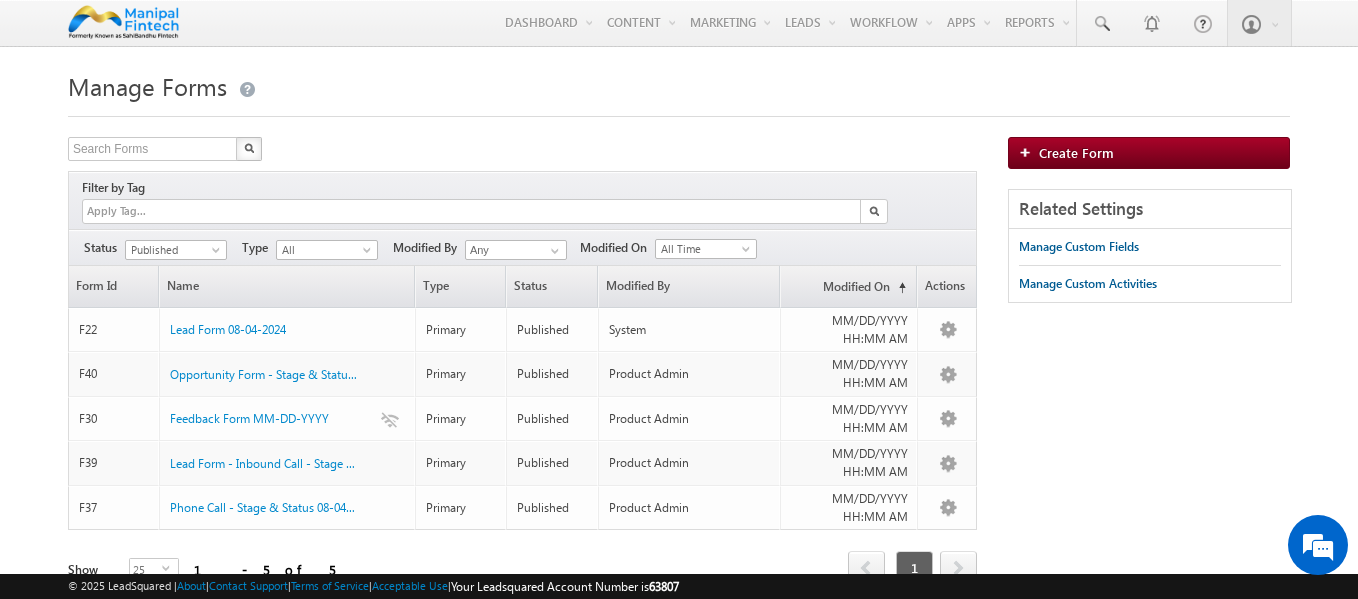 scroll, scrollTop: 0, scrollLeft: 0, axis: both 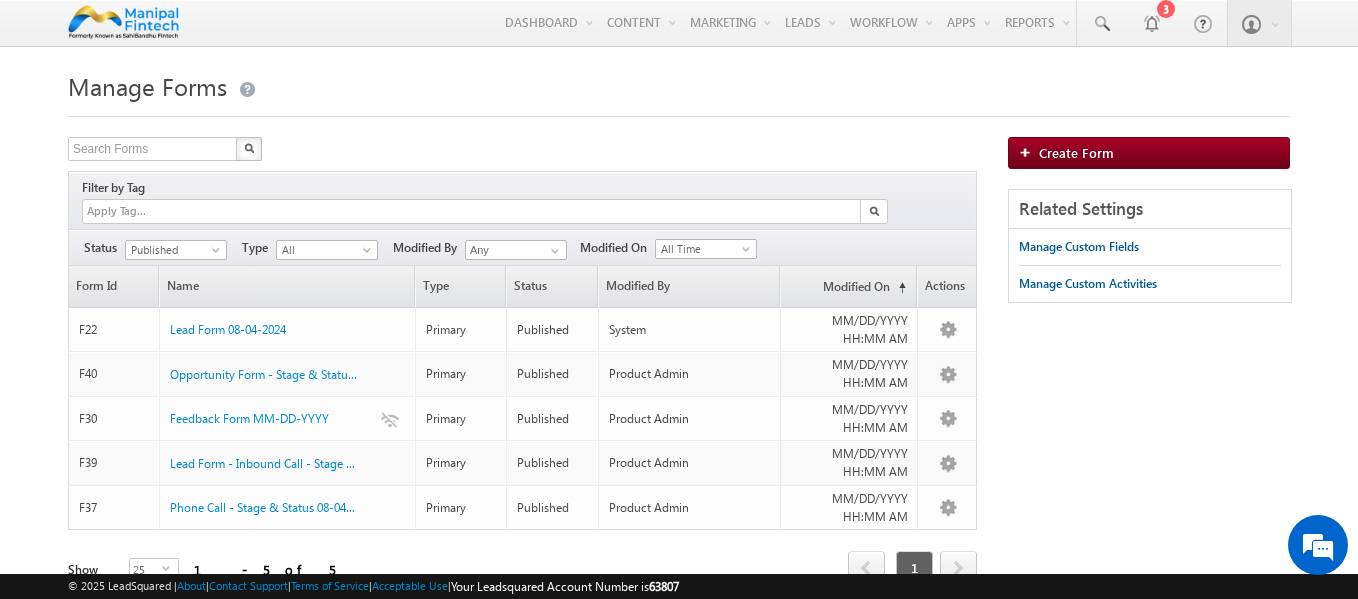 click on "Search Forms X   5 results found
Filter by Tag
Filters
Status All" at bounding box center [679, 391] 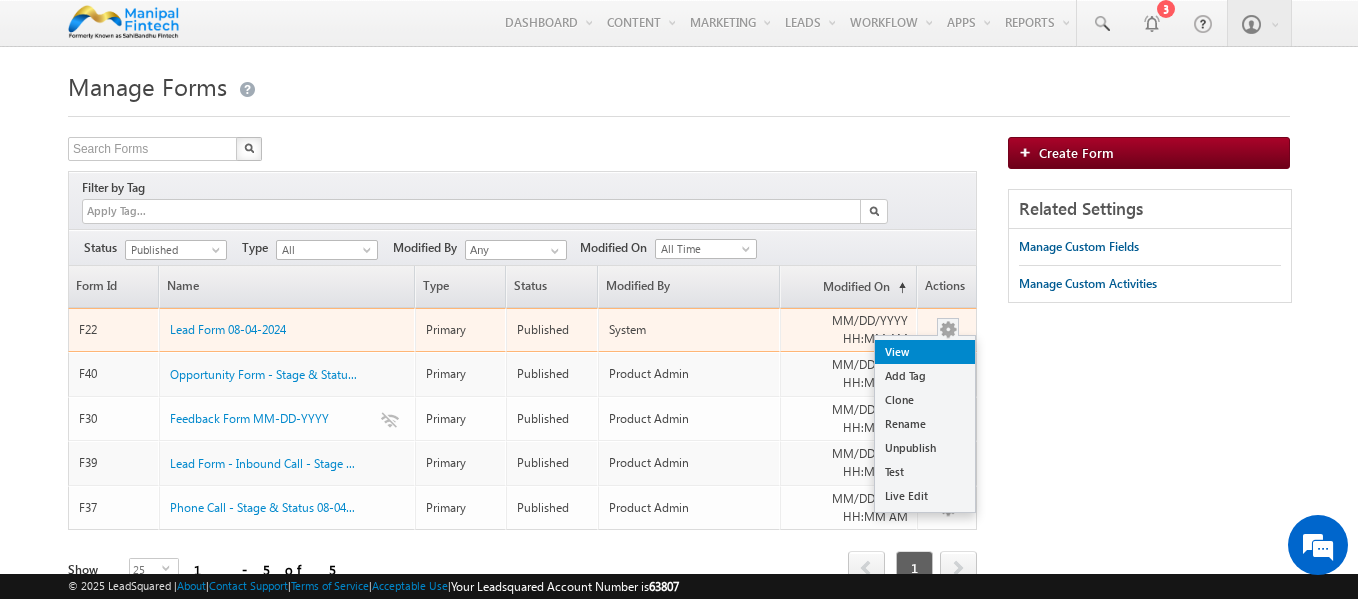 click on "View" at bounding box center (925, 352) 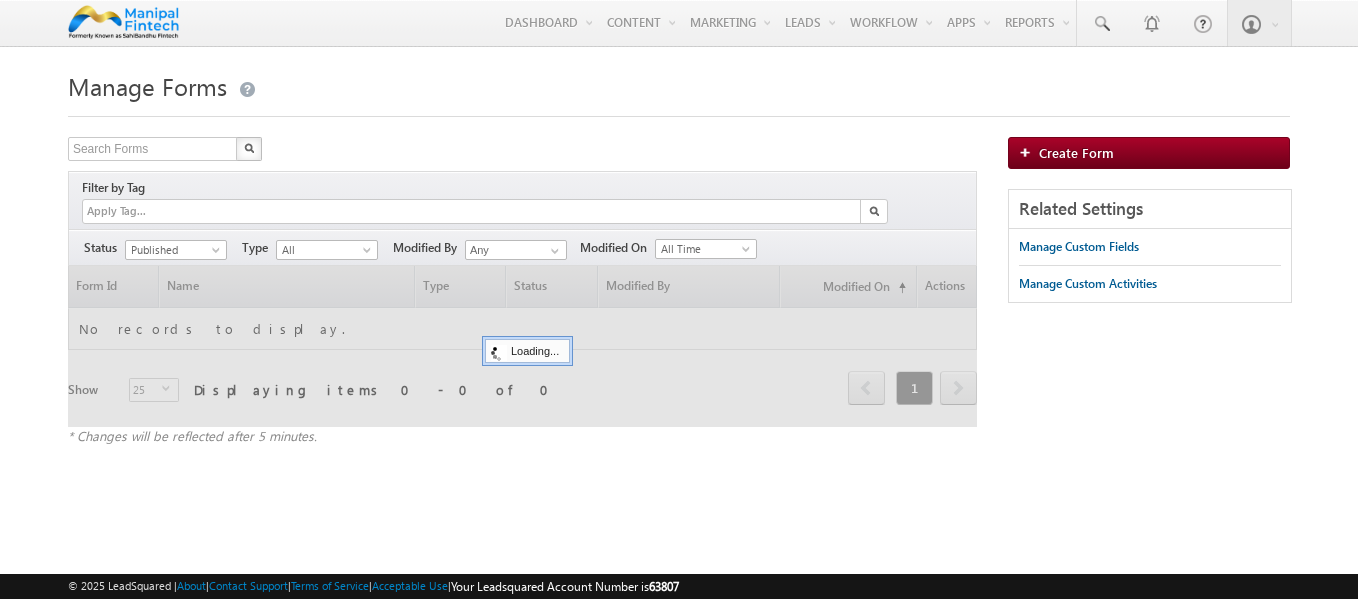 scroll, scrollTop: 0, scrollLeft: 0, axis: both 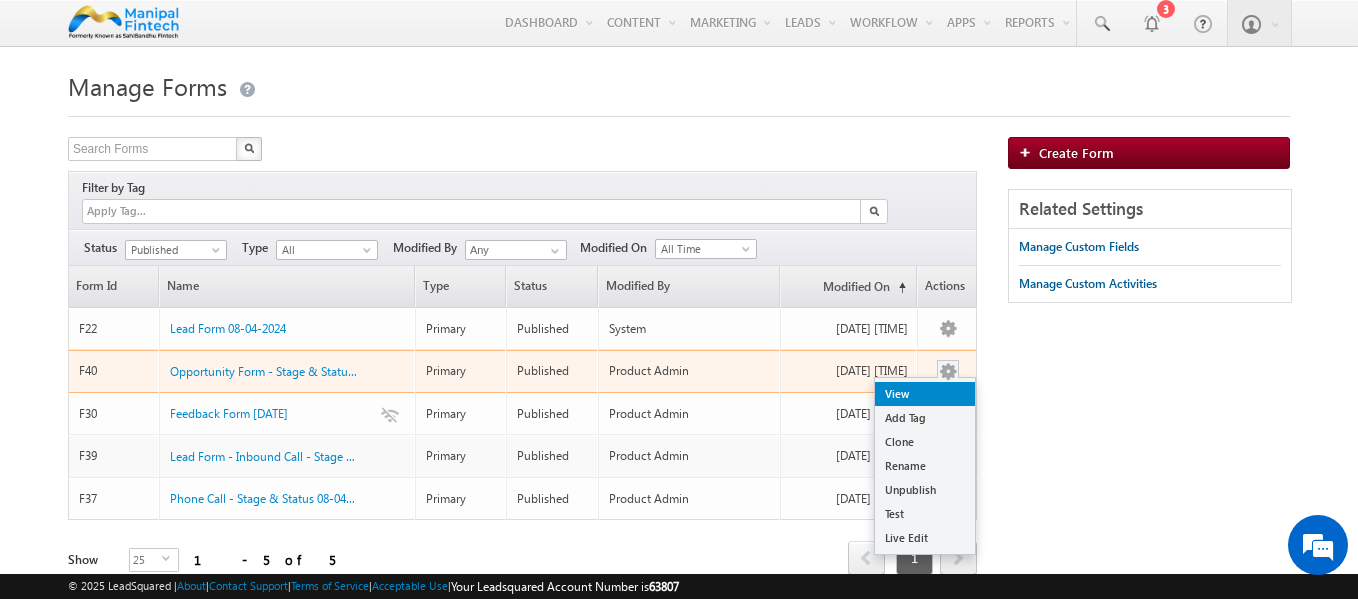 click on "View" at bounding box center [925, 394] 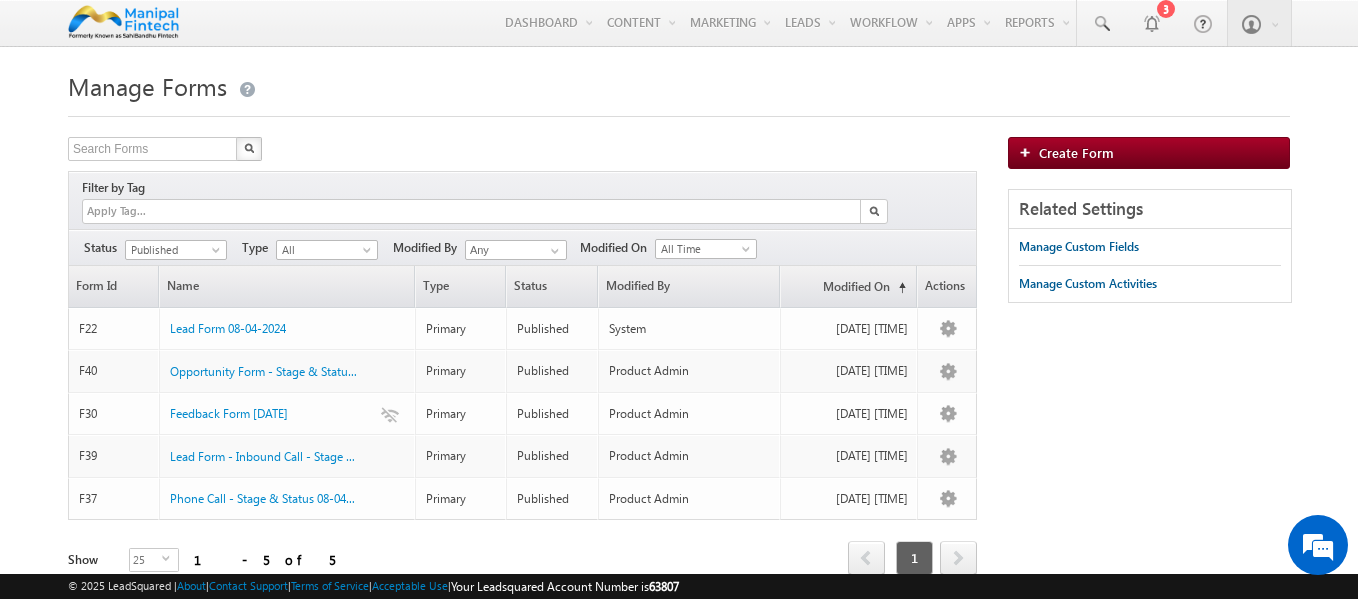 scroll, scrollTop: 0, scrollLeft: 0, axis: both 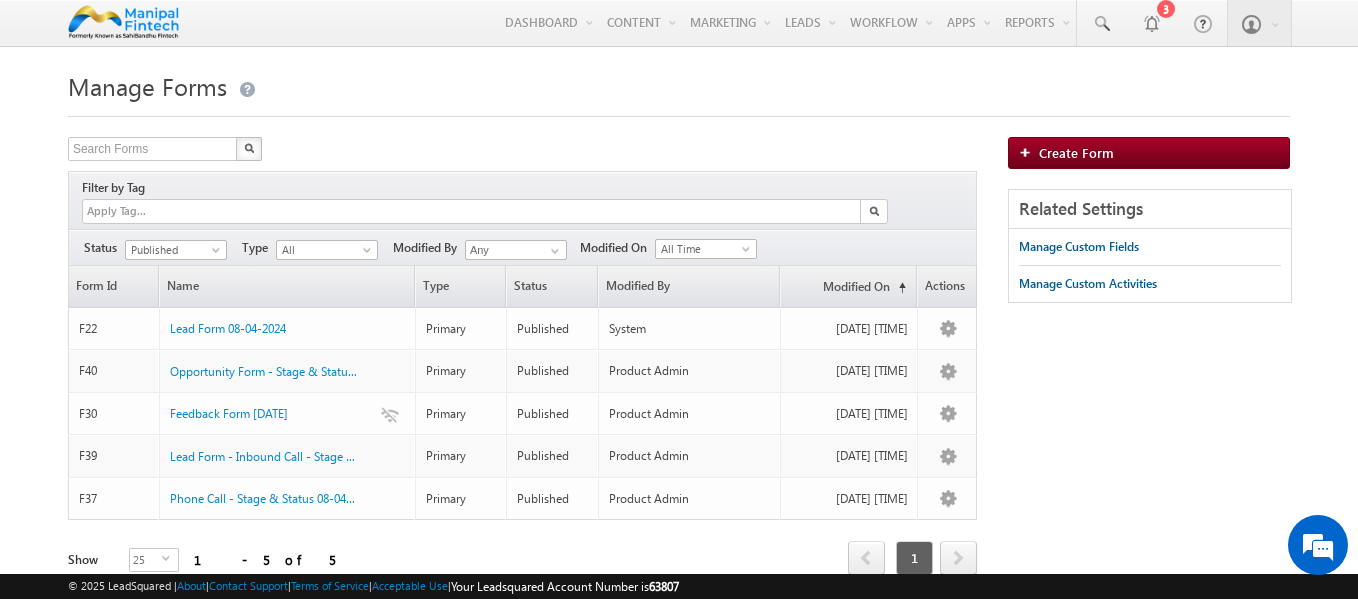 click on "Manage Forms" at bounding box center (679, 84) 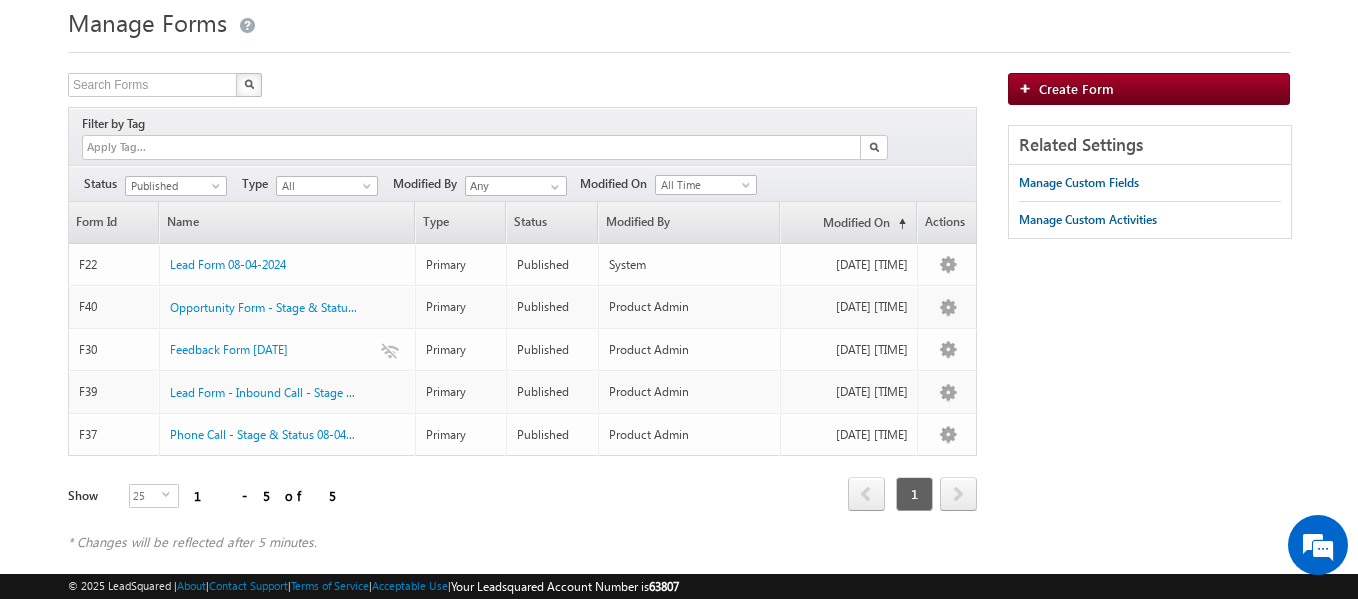 scroll, scrollTop: 0, scrollLeft: 0, axis: both 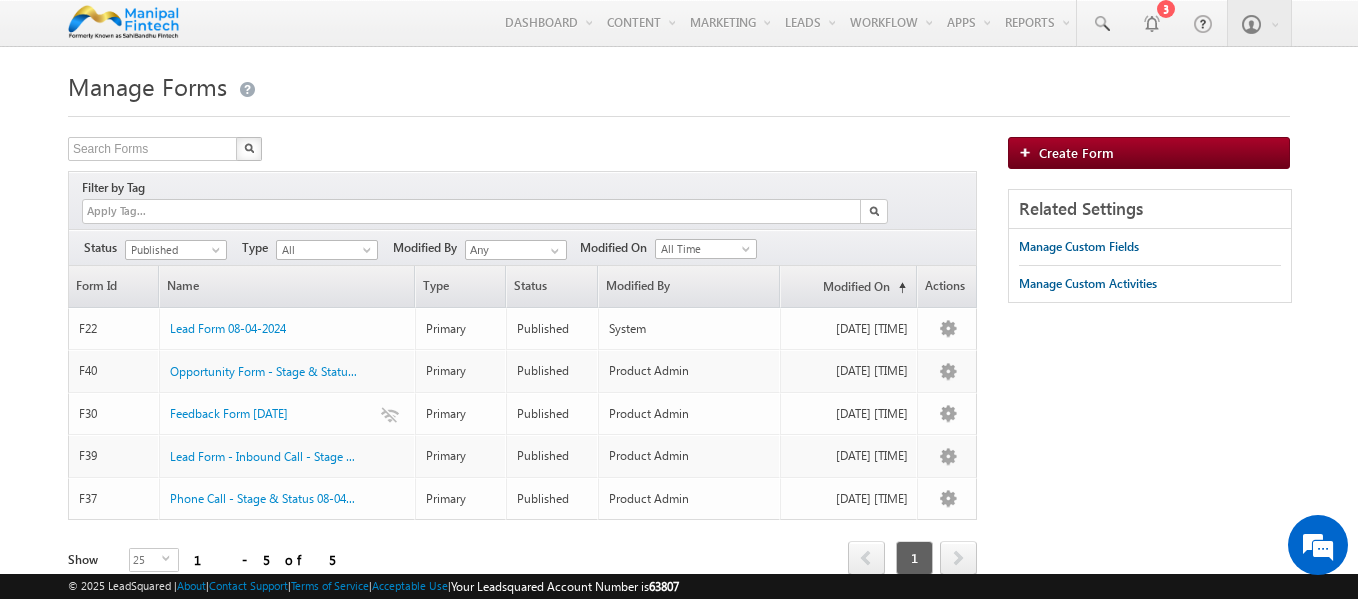 click on "Manage Forms" at bounding box center (679, 84) 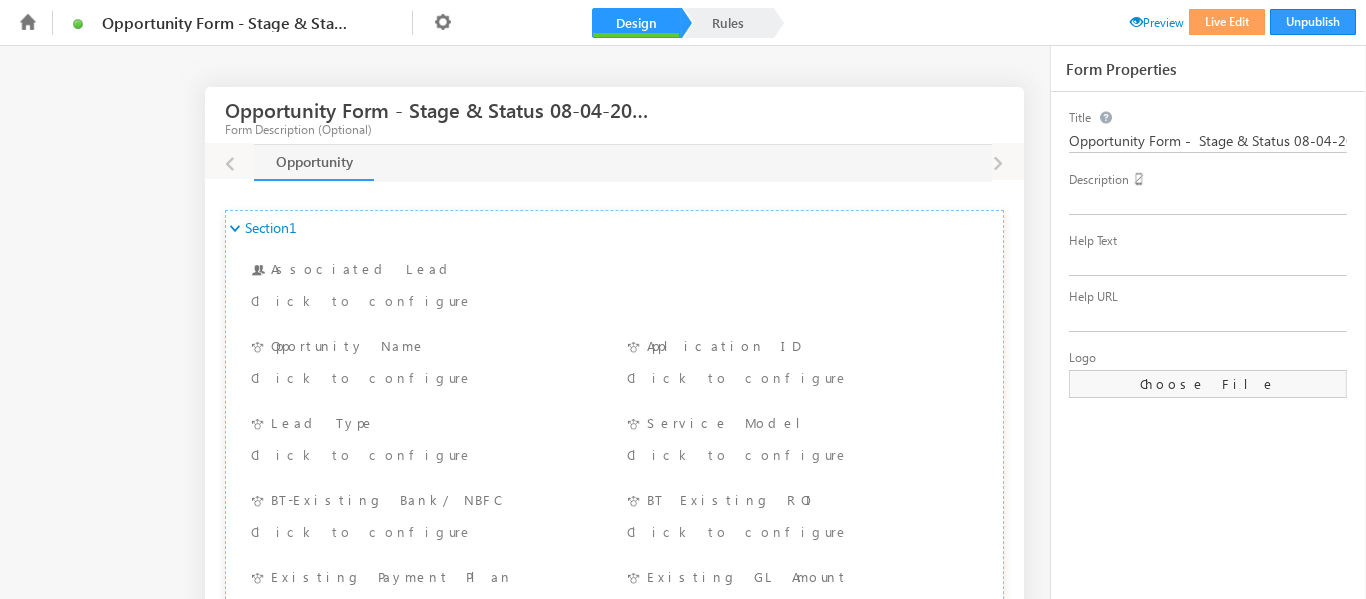 scroll, scrollTop: 0, scrollLeft: 0, axis: both 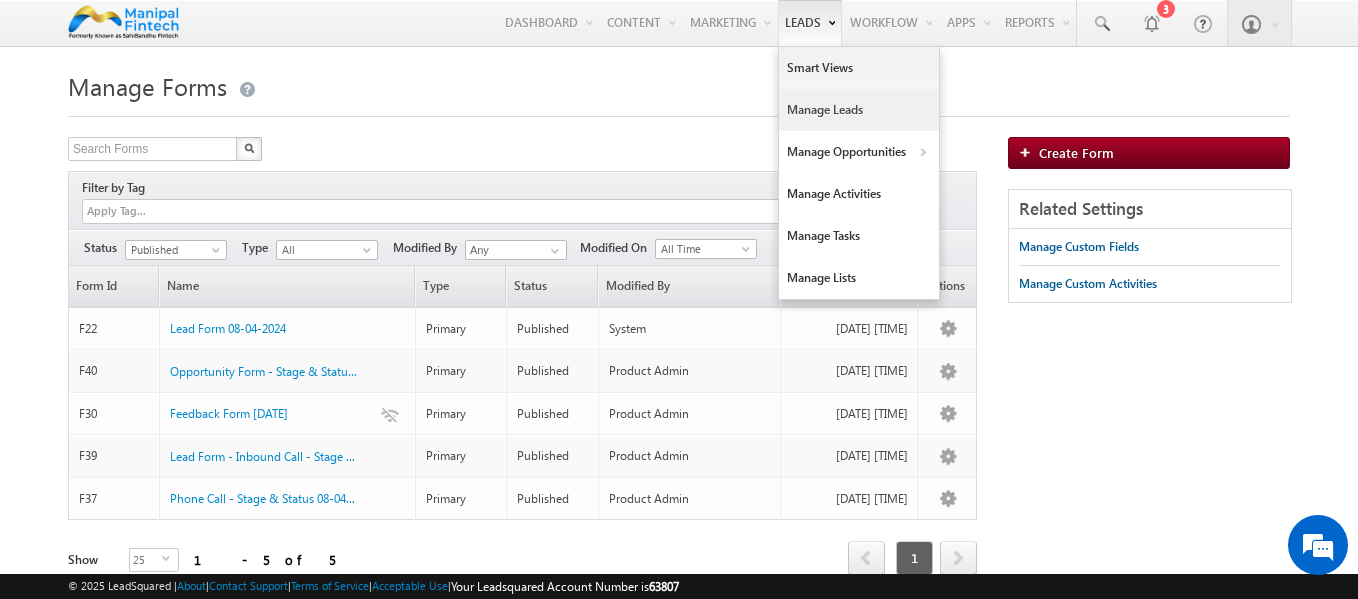 click on "Manage Leads" at bounding box center [859, 110] 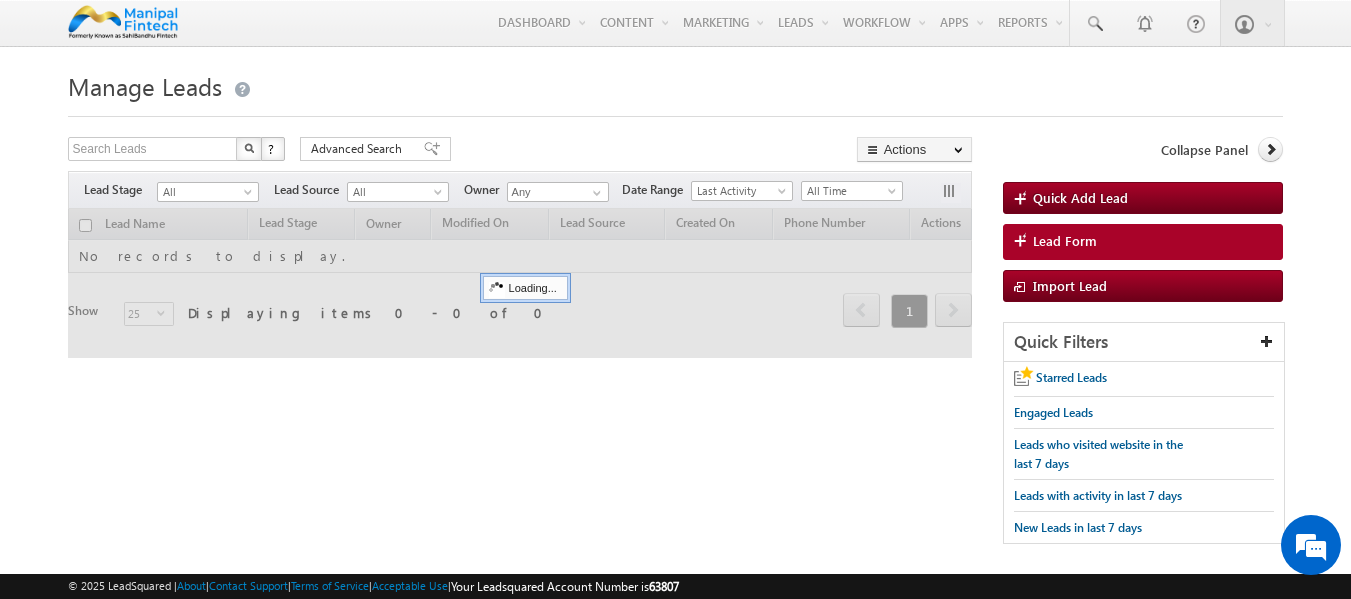 scroll, scrollTop: 0, scrollLeft: 0, axis: both 